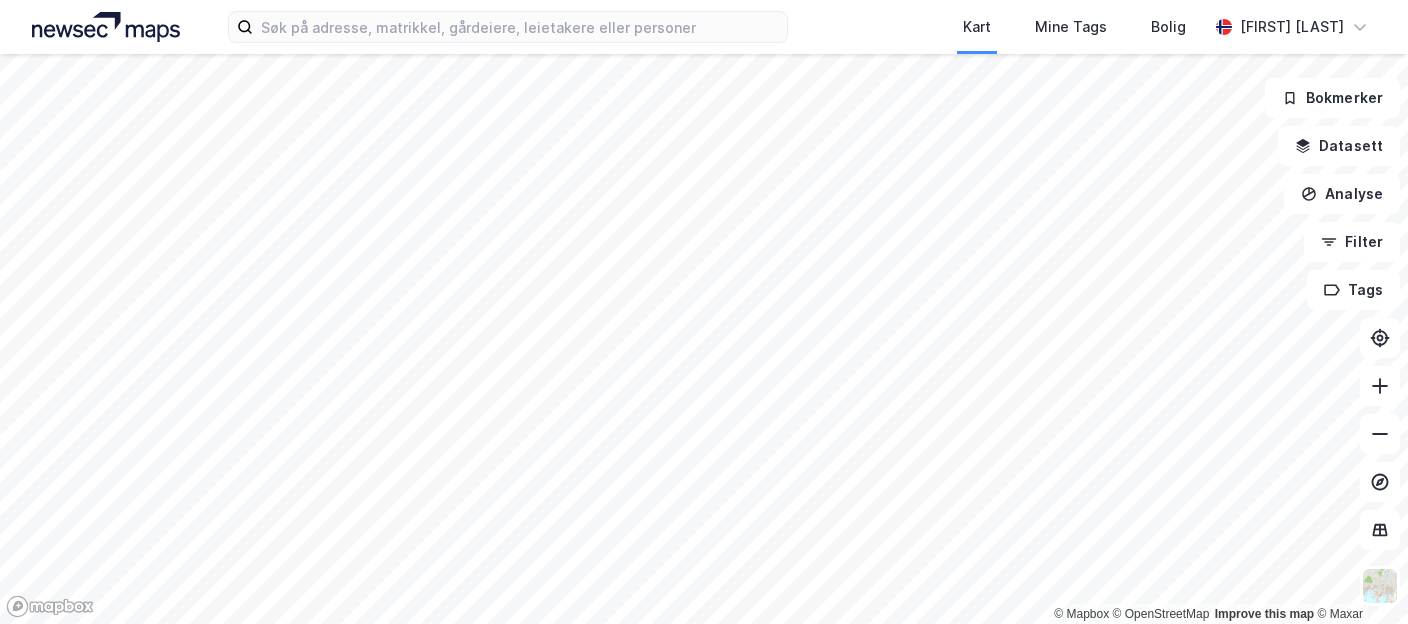 scroll, scrollTop: 0, scrollLeft: 0, axis: both 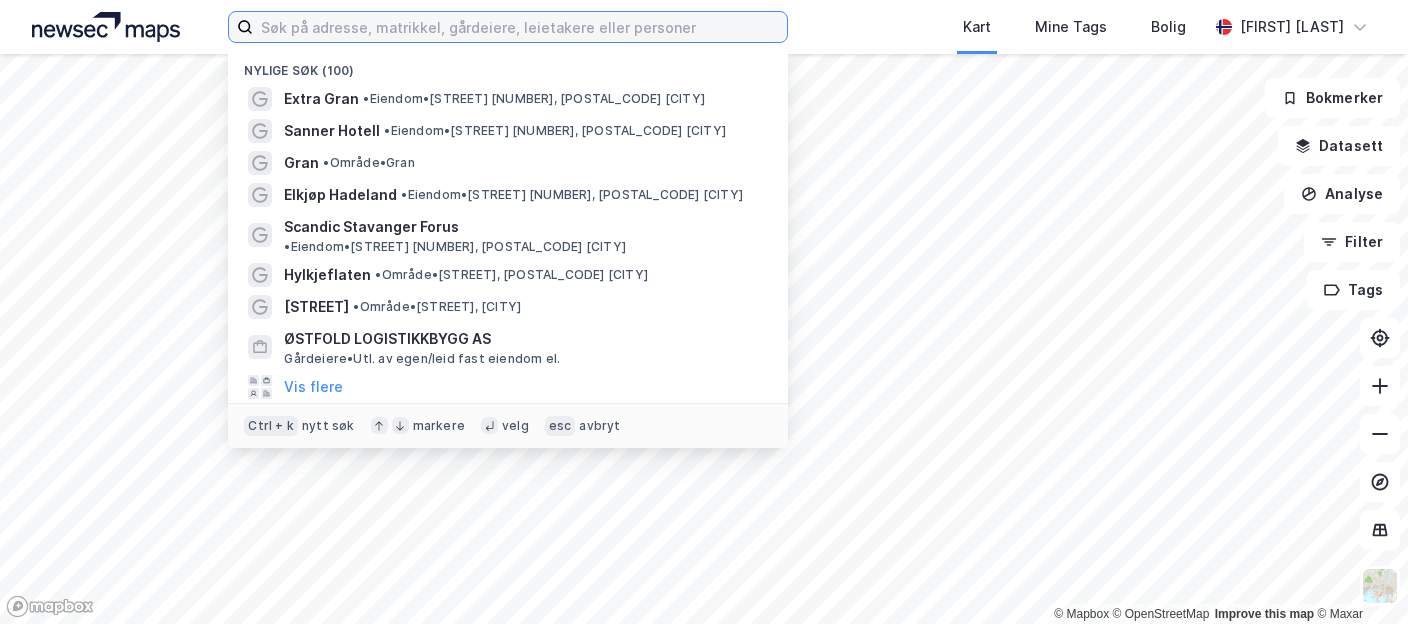 click at bounding box center [520, 27] 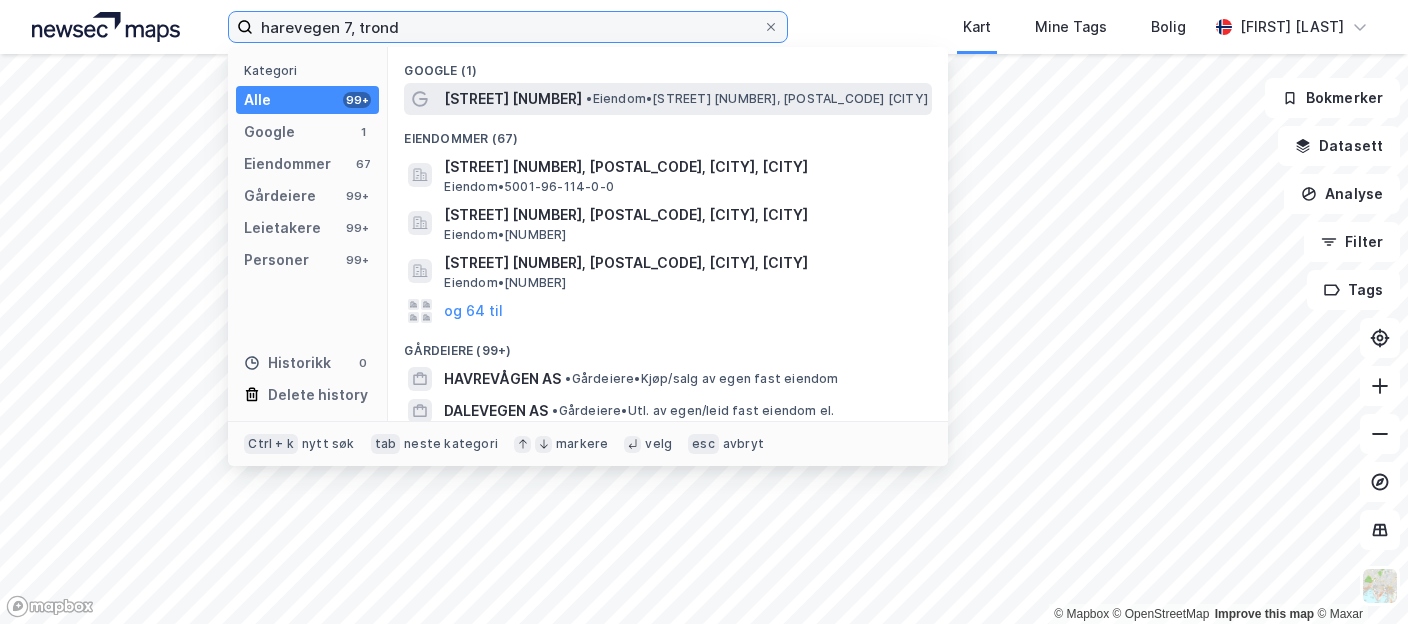 type on "harevegen 7, trond" 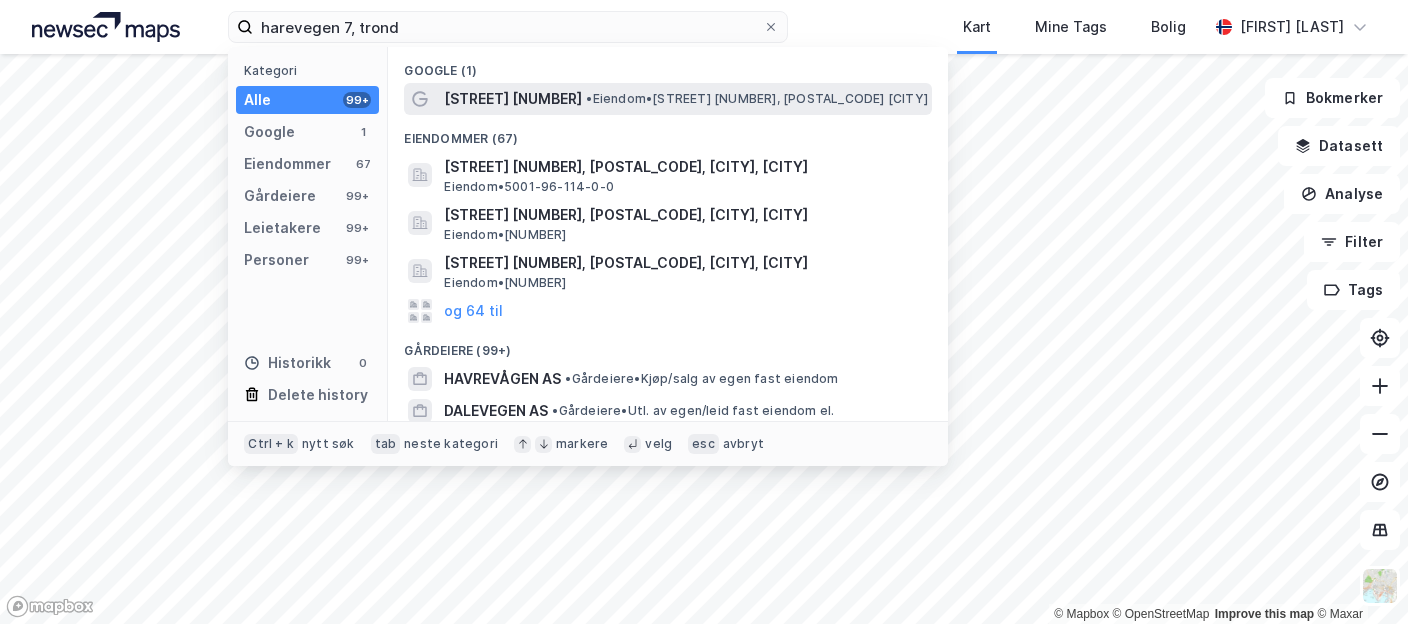 click on "•	Eiendom	•	[STREET] [NUMBER], [POSTAL_CODE] [CITY]" at bounding box center [757, 99] 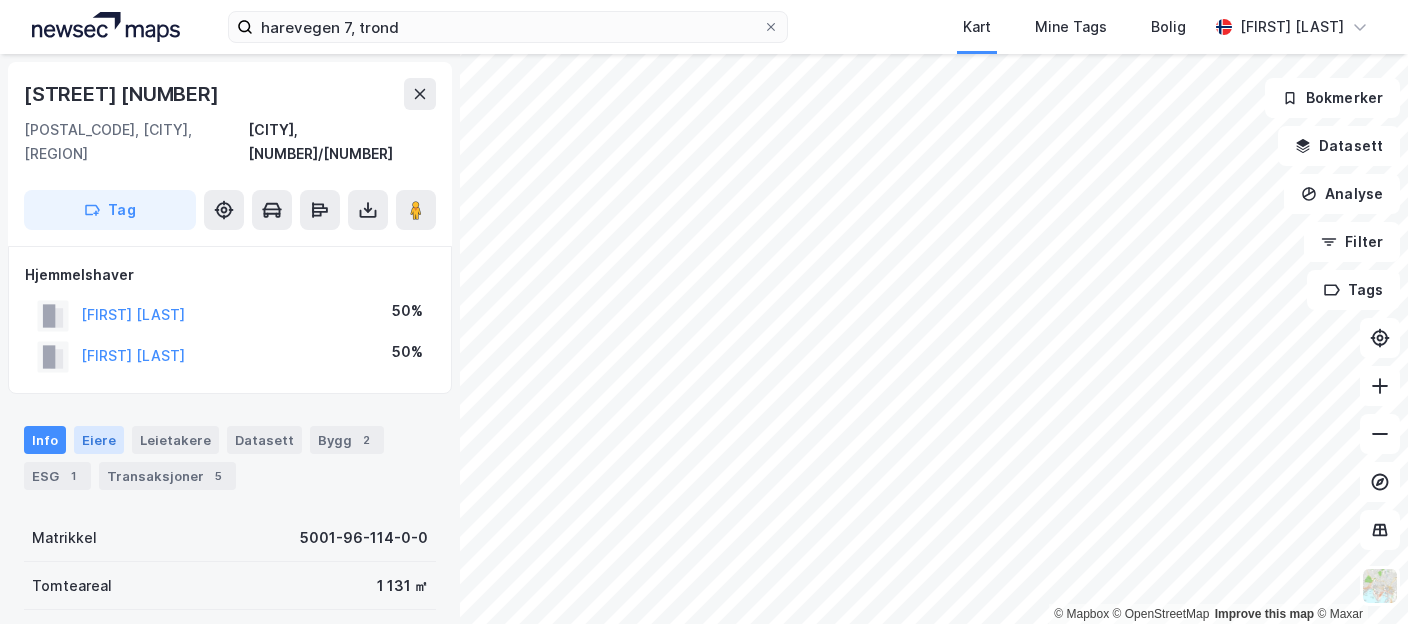click on "Eiere" at bounding box center (99, 440) 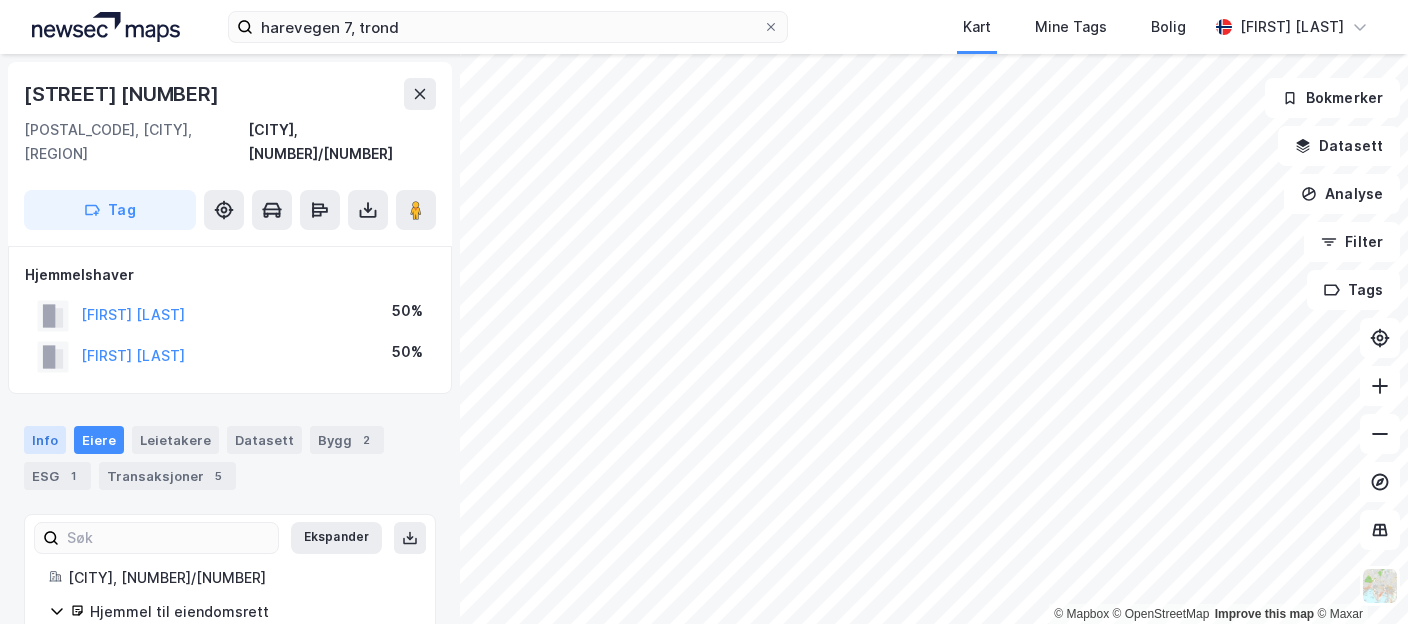 click on "Info" at bounding box center [45, 440] 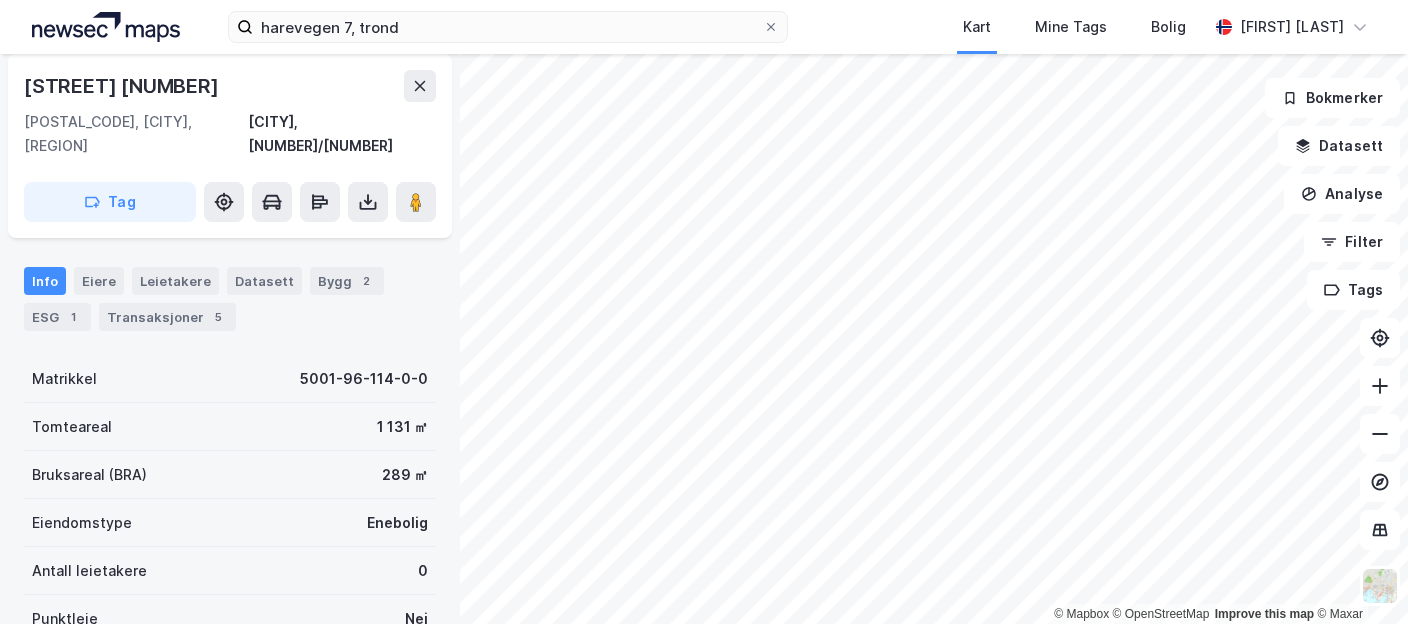 scroll, scrollTop: 161, scrollLeft: 0, axis: vertical 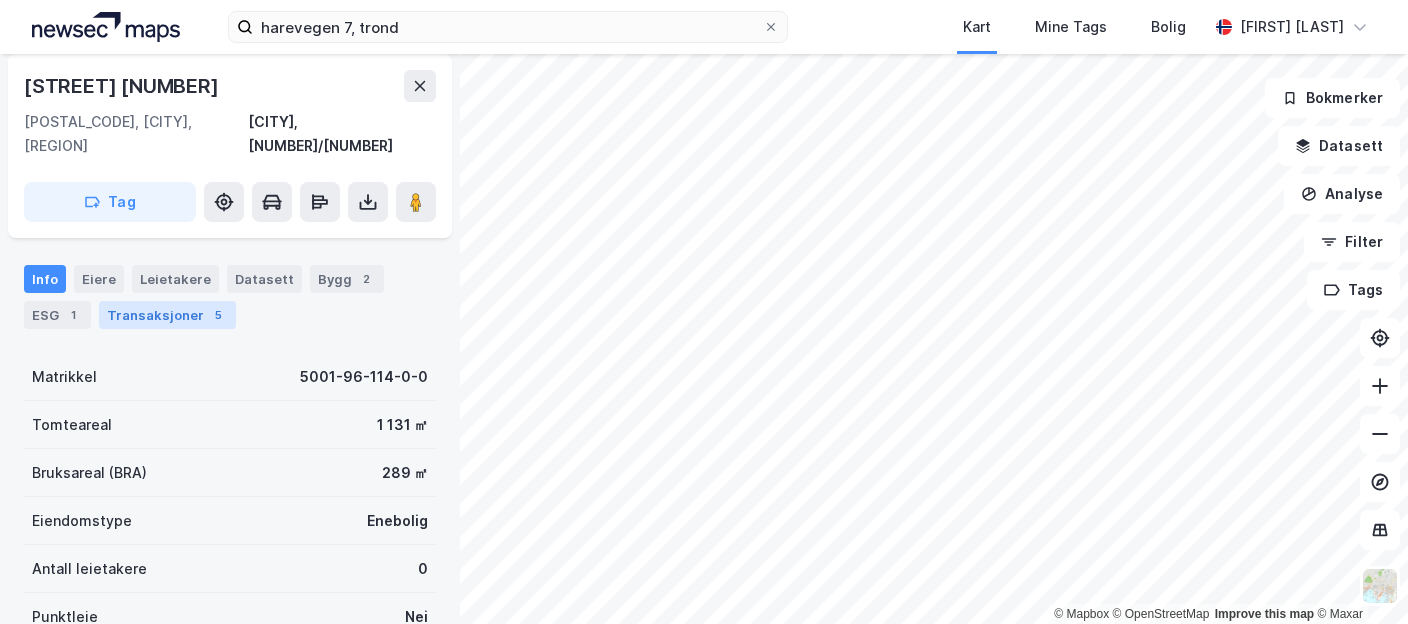 click on "Transaksjoner 5" at bounding box center (167, 315) 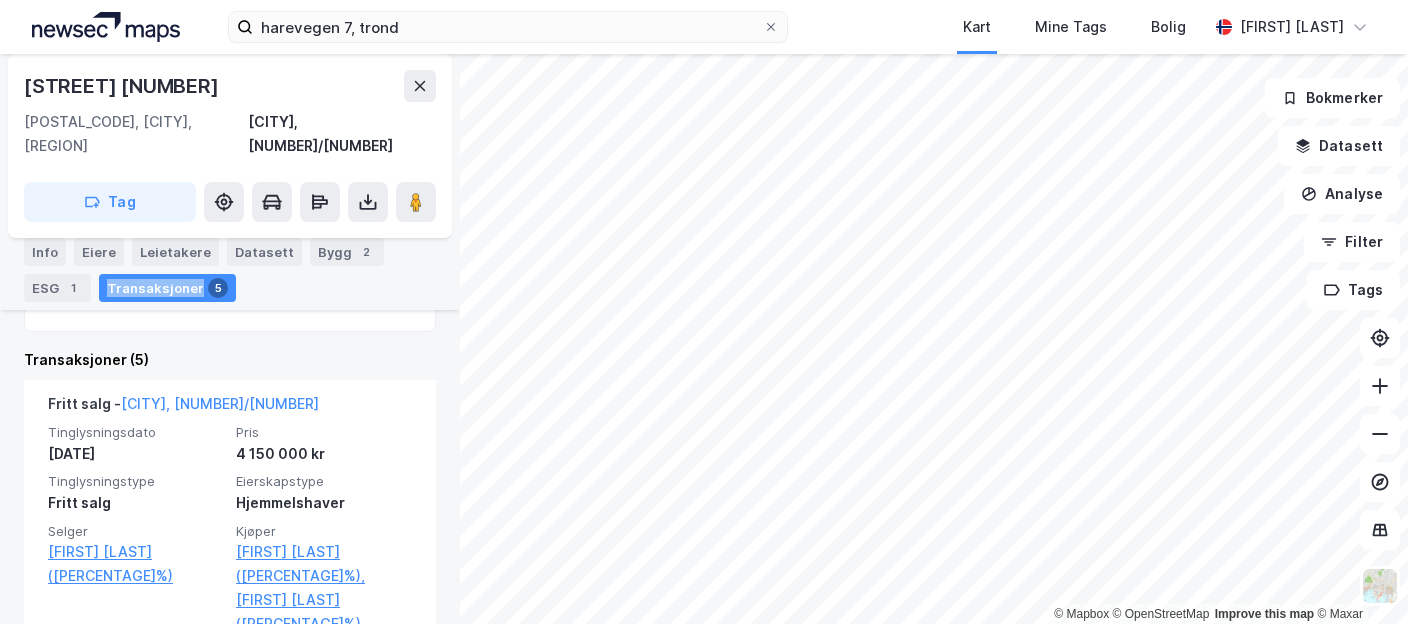 scroll, scrollTop: 533, scrollLeft: 0, axis: vertical 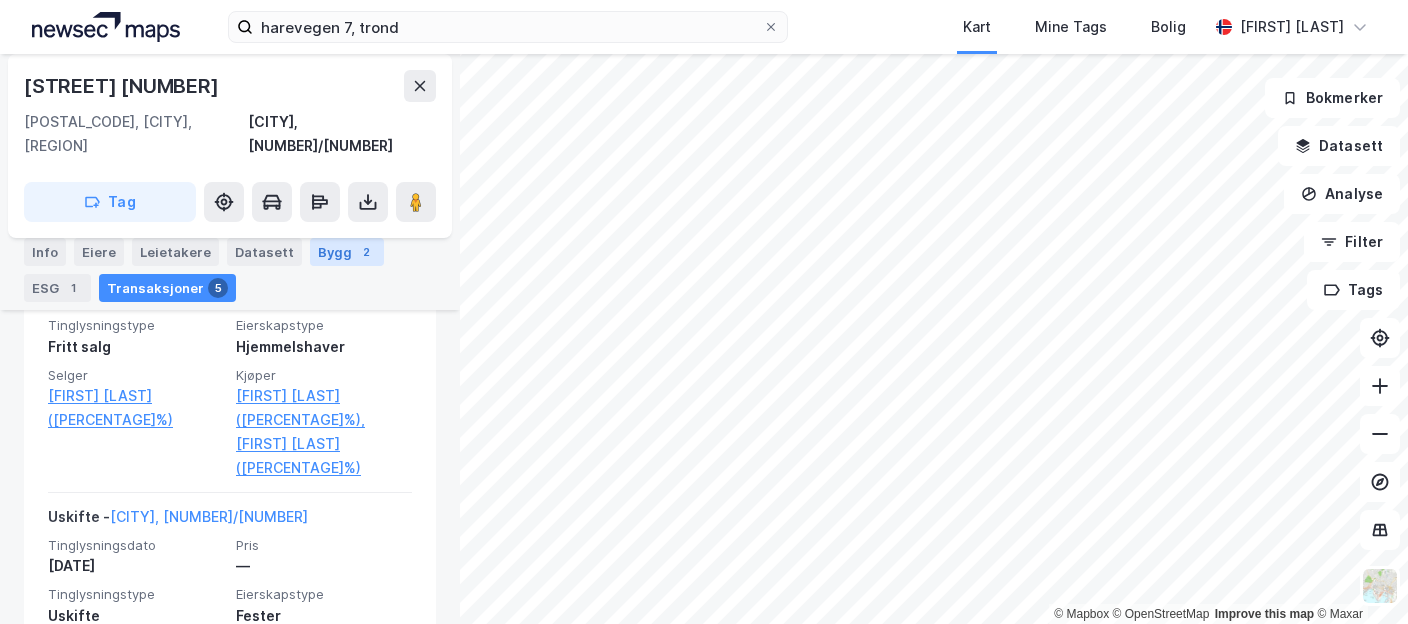 click on "Bygg 2" at bounding box center [347, 252] 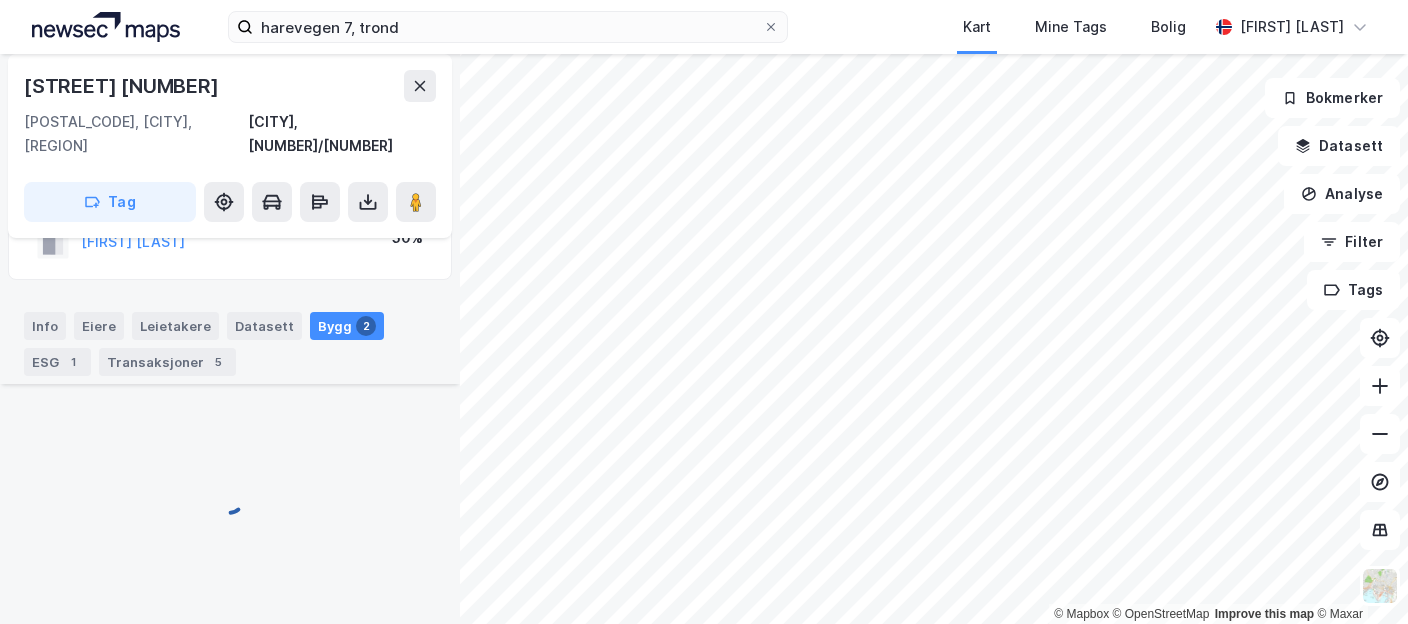 scroll, scrollTop: 89, scrollLeft: 0, axis: vertical 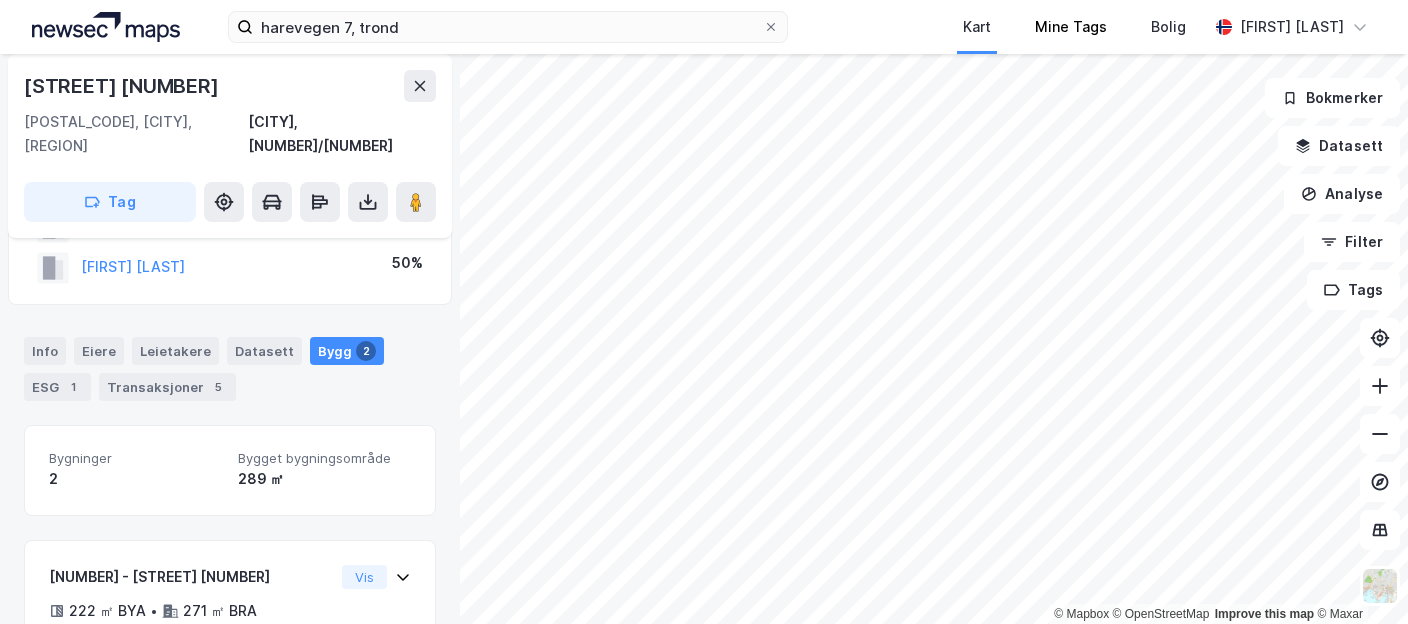 click on "[STREET] [NUMBER], [CITY] Mine Tags Bolig [FIRST] [LAST] © Mapbox   © OpenStreetMap   Improve this map   © Maxar [STREET] [NUMBER] [POSTAL_CODE], [CITY], [REGION] [CITY], [NUMBER]/[NUMBER] Tag Hjemmelshaver [FIRST] [LAST] [PERCENTAGE]% TETLIEN [FIRST] [LAST] [PERCENTAGE]% Info Eiere Leietakere Datasett Bygg 2 ESG 1 Transaksjoner 5 Bygninger 2 Bygget bygningsområde 289 ㎡ 182306290 - [STREET] [NUMBER] 222 ㎡ BYA   • 271 ㎡ BRA • 2 Etasjer Enebolig Bygning er tatt i bruk - [DATE] Vis 182306282 22 ㎡ BYA   • 18 ㎡ BRA • 1 Etasjer Bygning er tatt i bruk - [DATE] Vis Bokmerker Datasett Analyse Filter Tags" at bounding box center (704, 312) 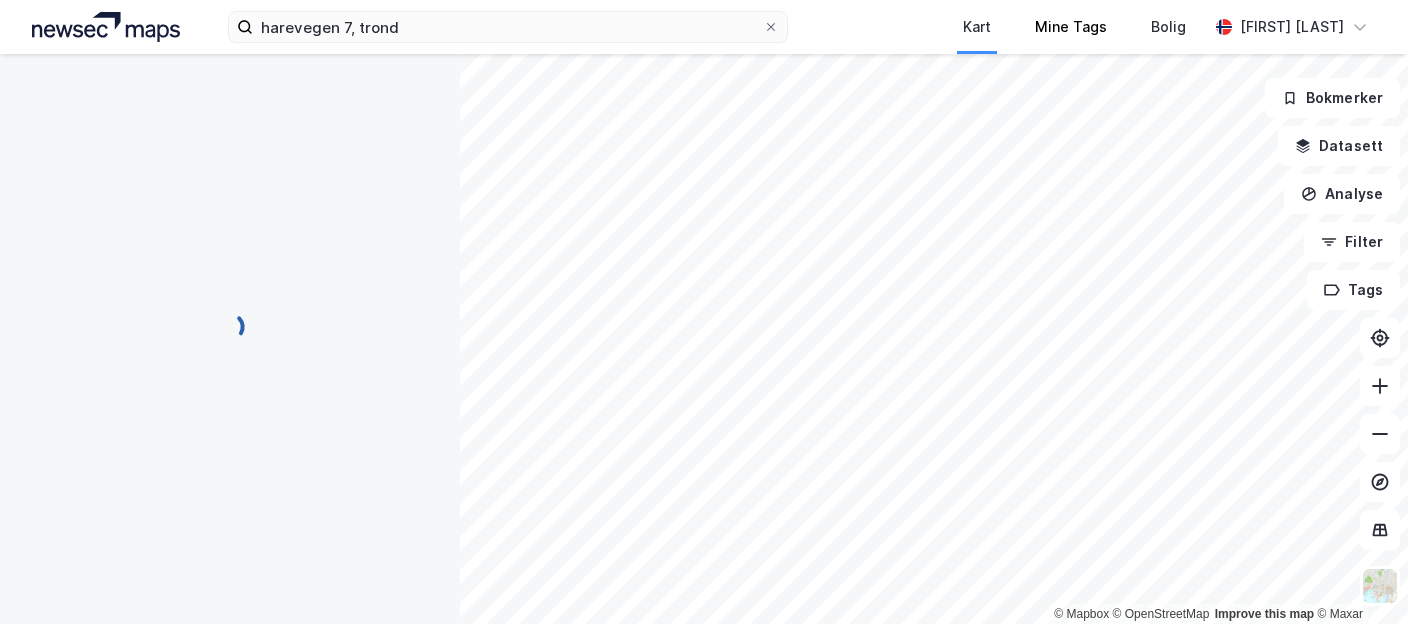 scroll, scrollTop: 89, scrollLeft: 0, axis: vertical 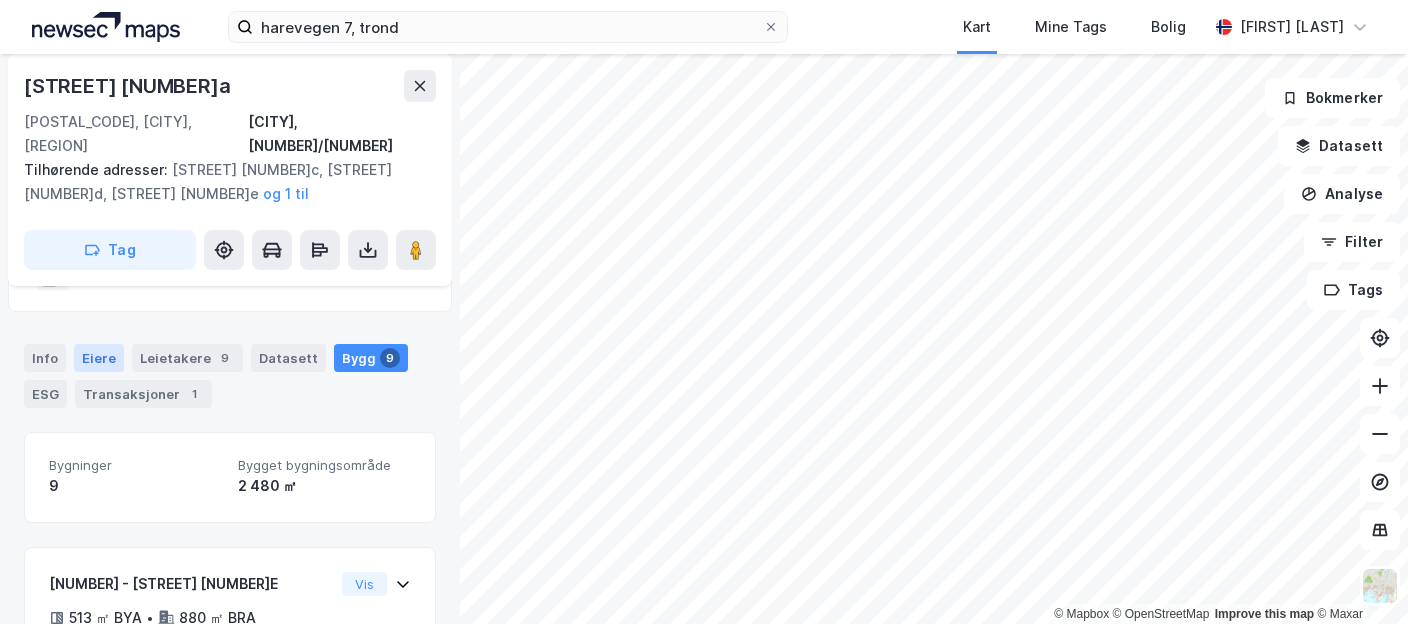 click on "Eiere" at bounding box center (99, 358) 